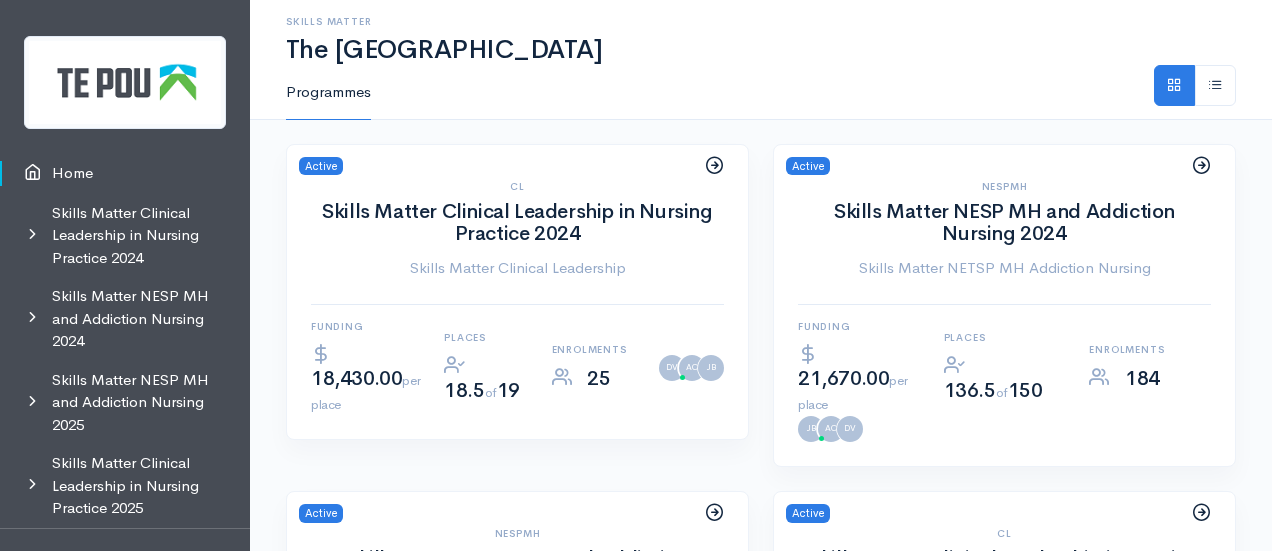 scroll, scrollTop: 0, scrollLeft: 0, axis: both 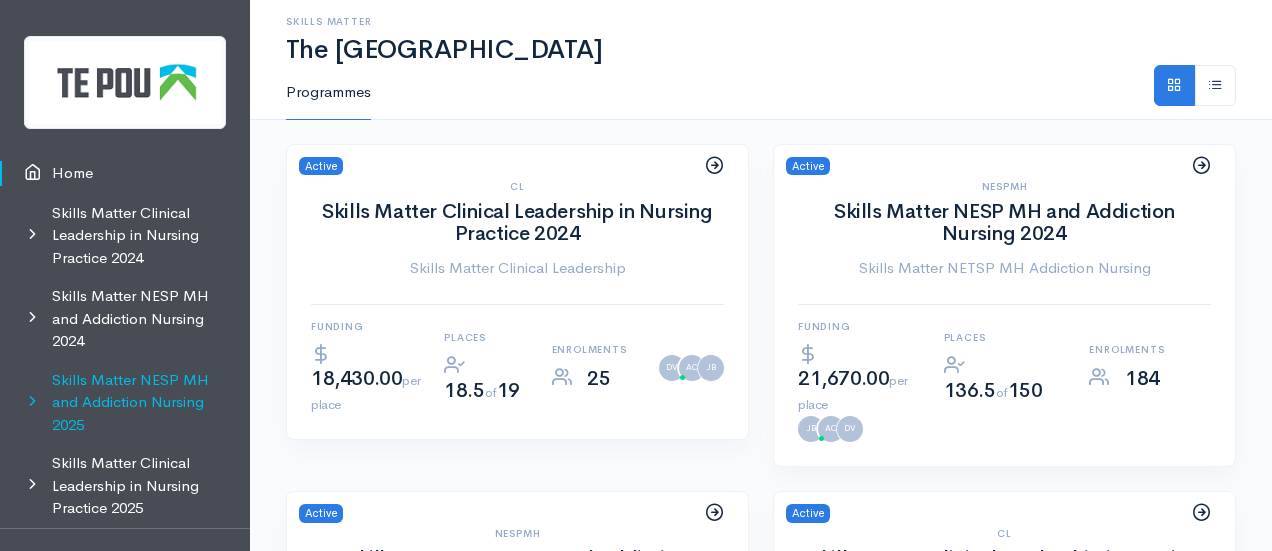 click on "Skills Matter NESP MH and Addiction Nursing 2025" at bounding box center [125, 403] 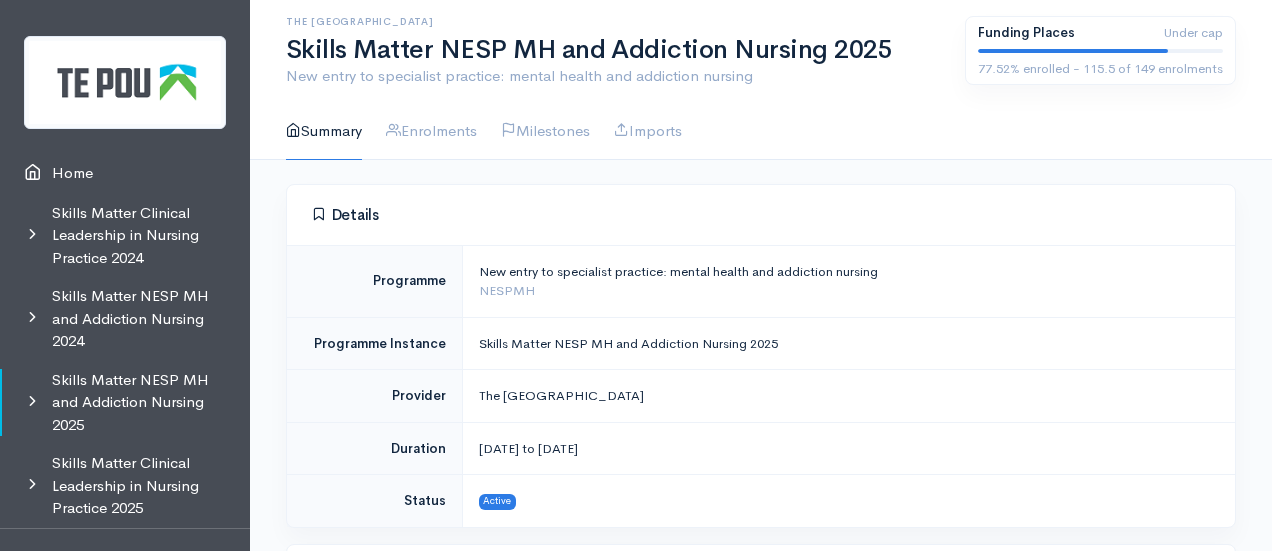 scroll, scrollTop: 0, scrollLeft: 0, axis: both 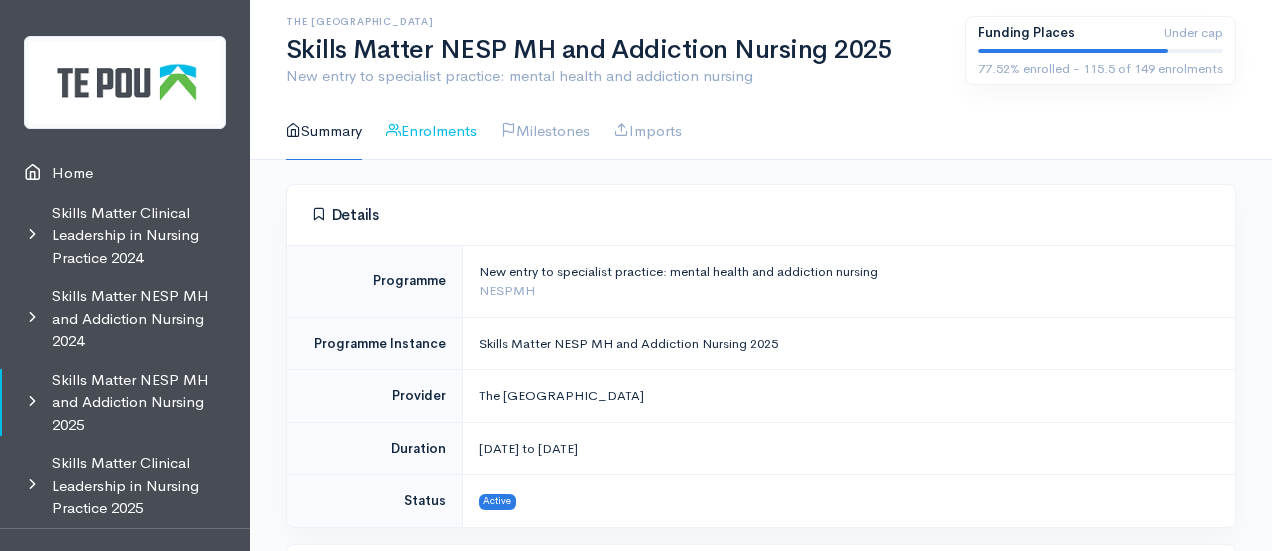 click on "Enrolments" at bounding box center (431, 131) 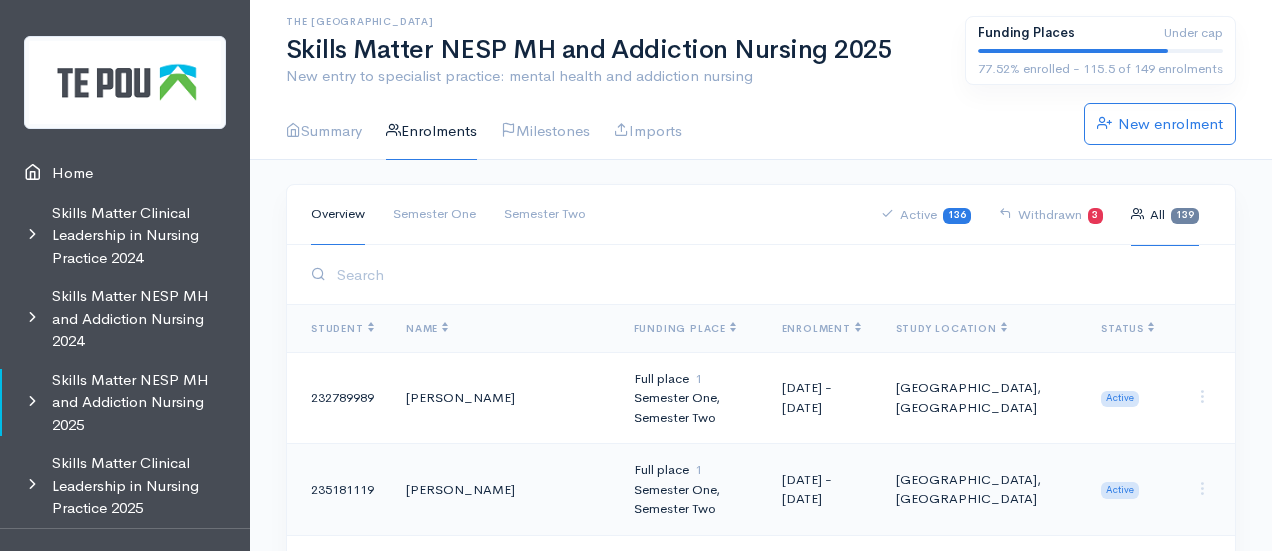 scroll, scrollTop: 0, scrollLeft: 0, axis: both 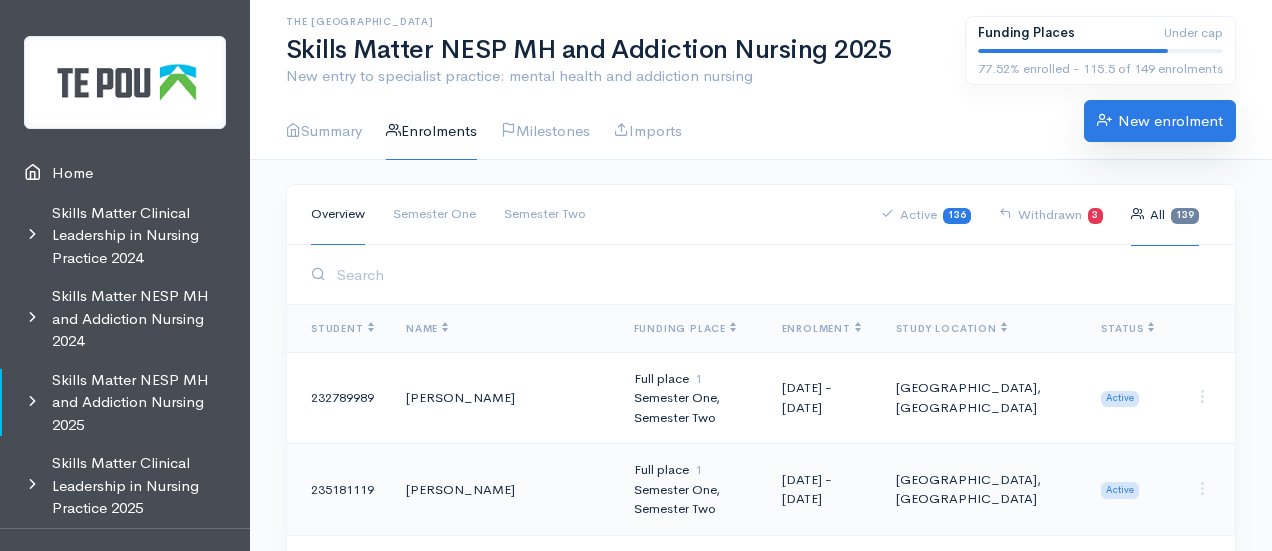 click on "New enrolment" at bounding box center [1160, 121] 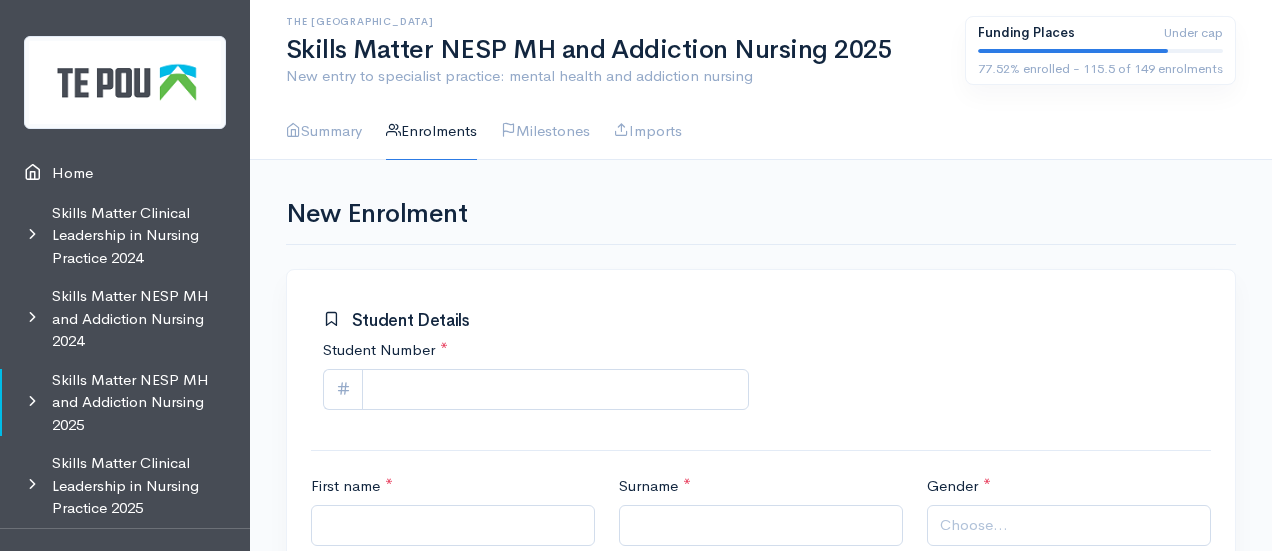 scroll, scrollTop: 0, scrollLeft: 0, axis: both 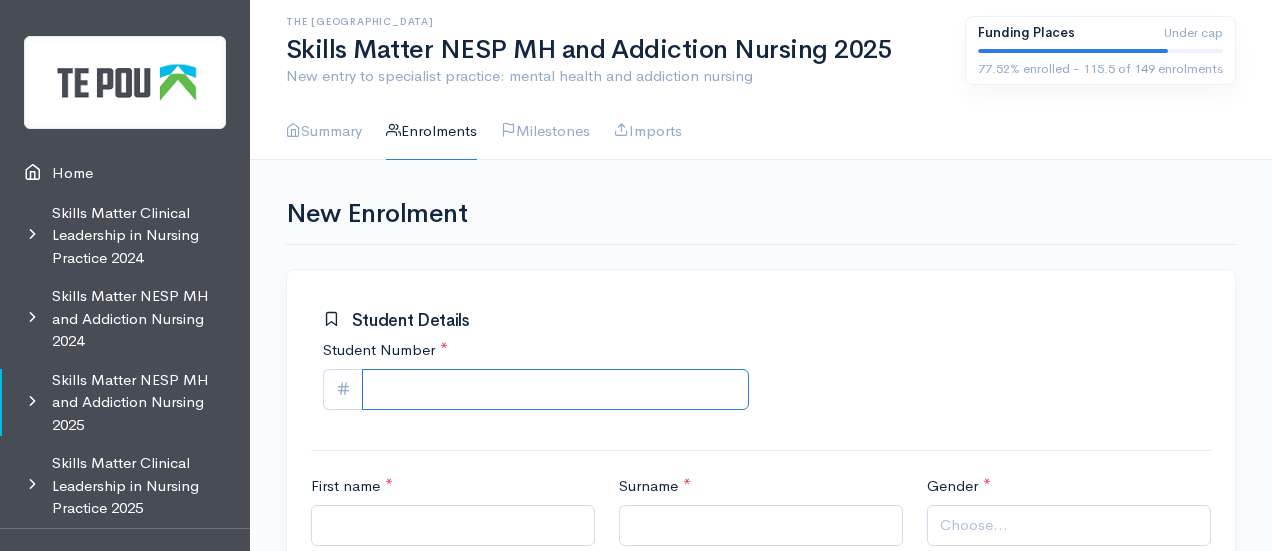click on "Student Number *" at bounding box center (555, 389) 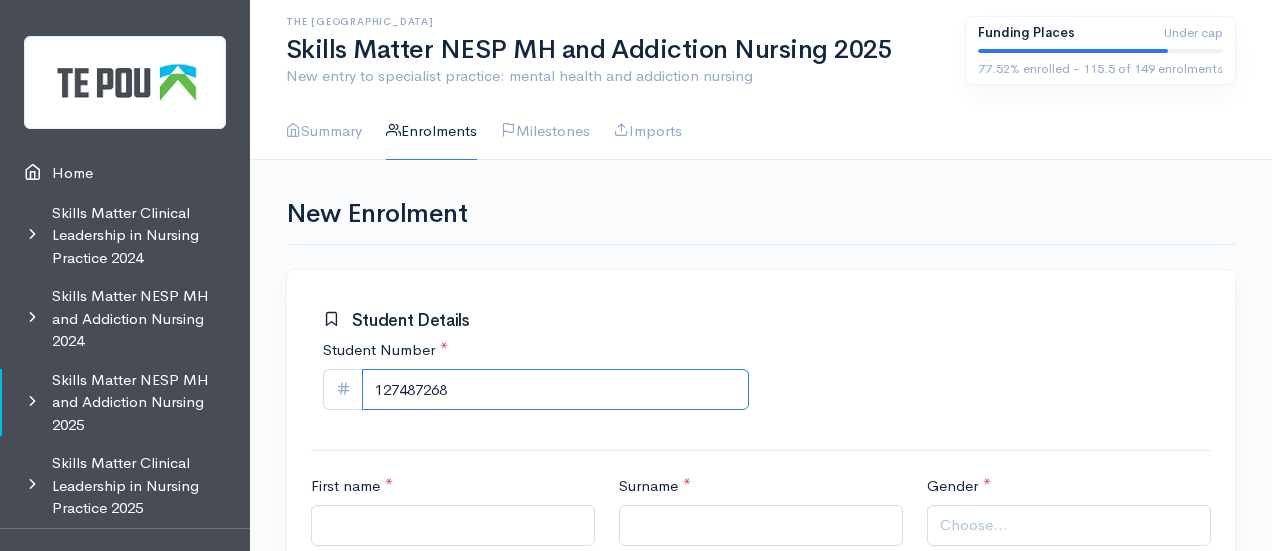 scroll, scrollTop: 256, scrollLeft: 0, axis: vertical 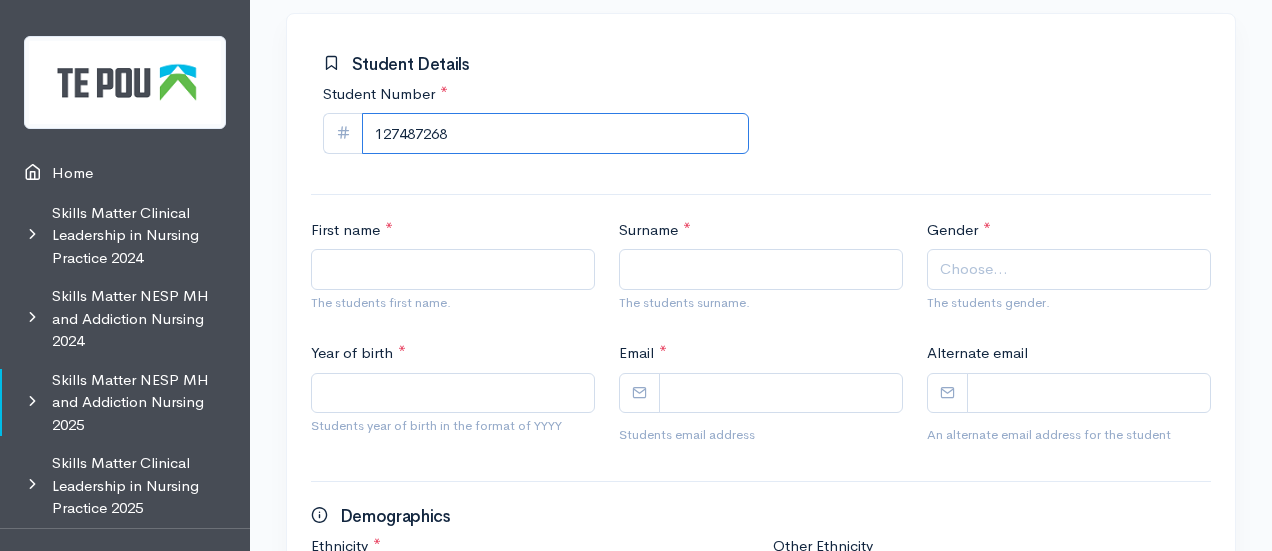 type on "127487268" 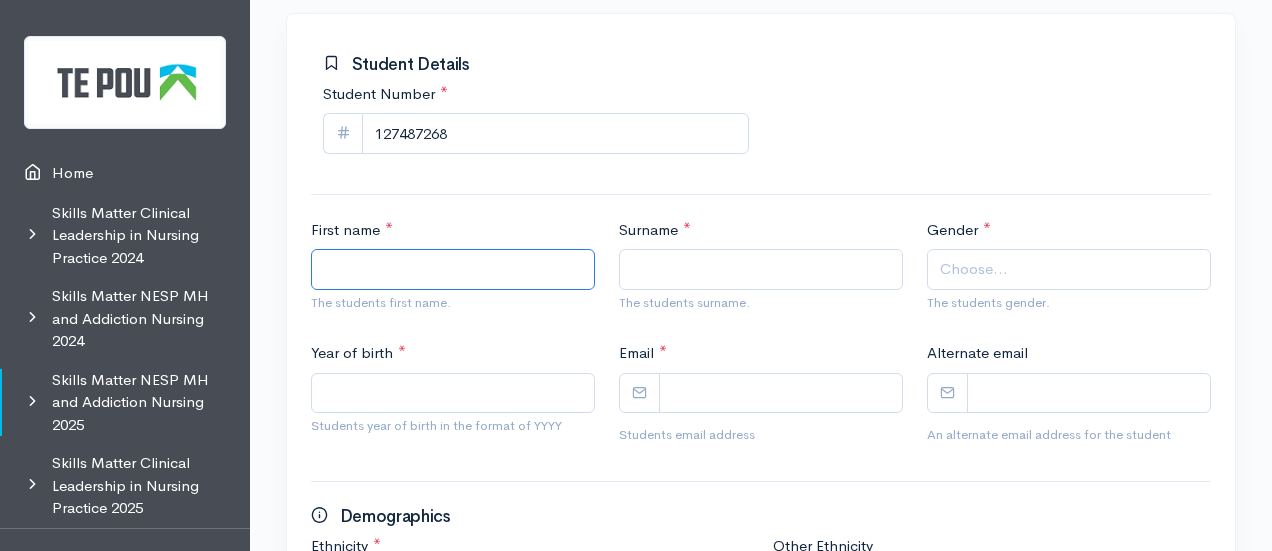 click on "First name *" at bounding box center [453, 269] 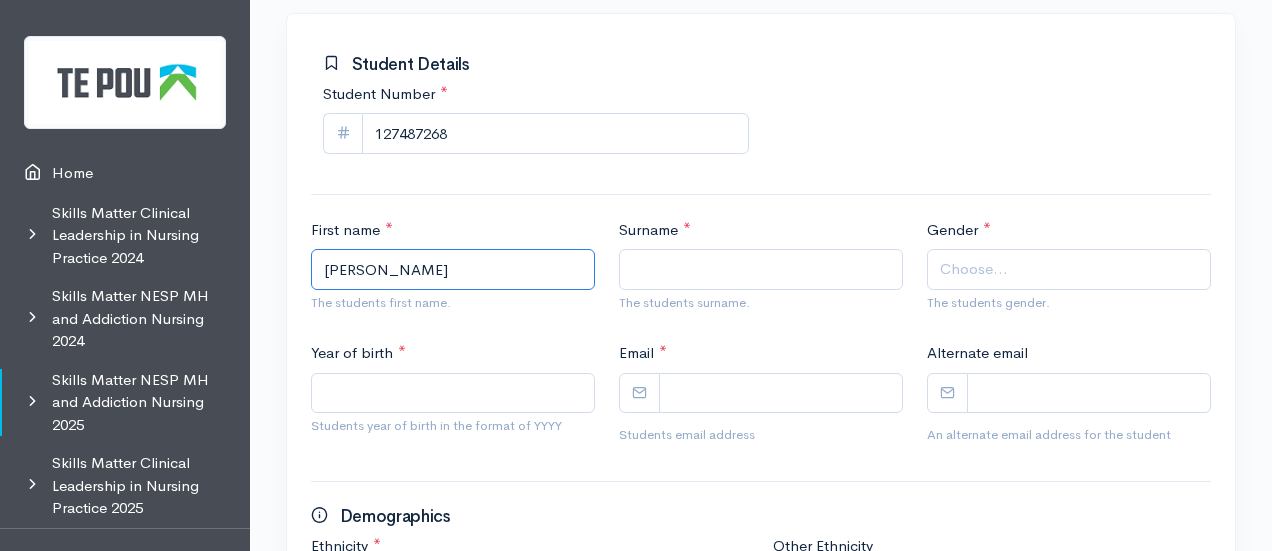 type on "Sarah" 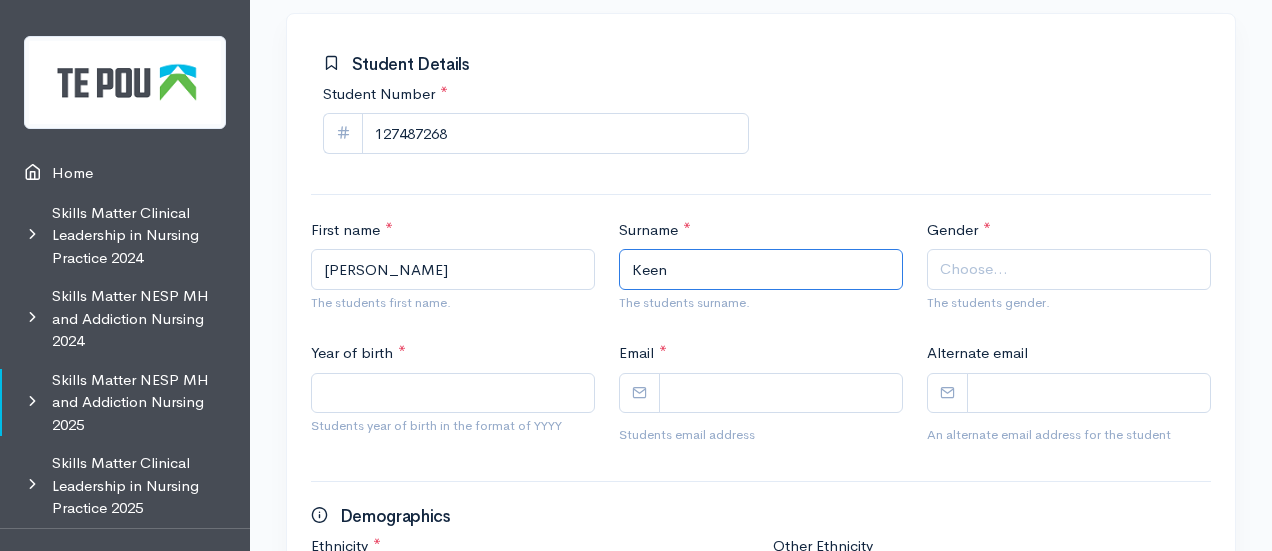 type on "Keen" 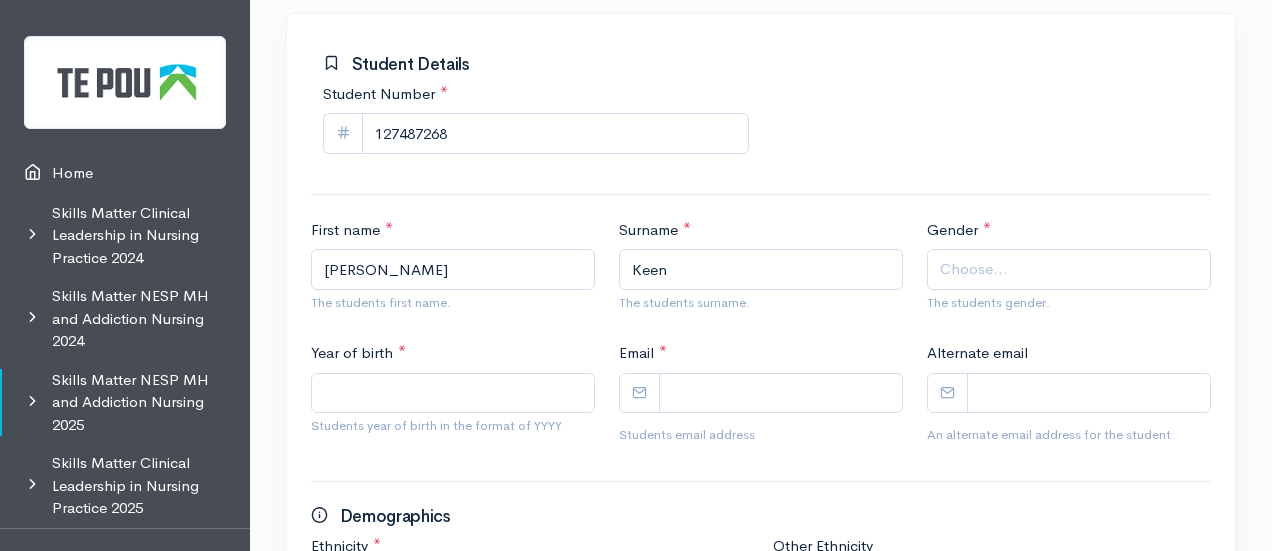 click on "The students gender." at bounding box center [1069, 303] 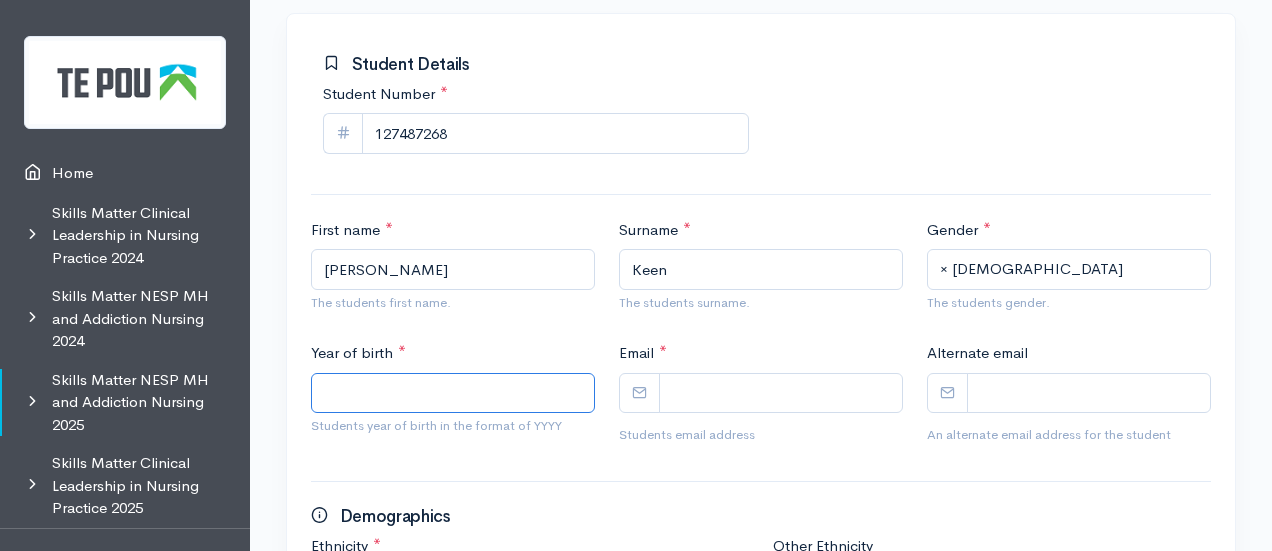 click on "Year of birth *" at bounding box center (453, 393) 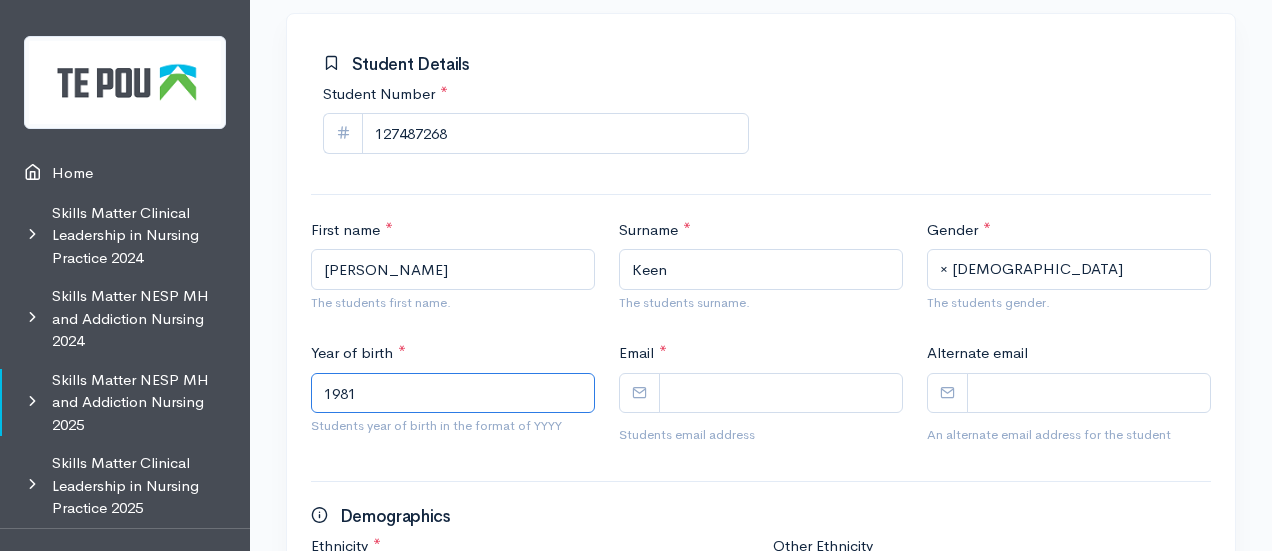 type on "1981" 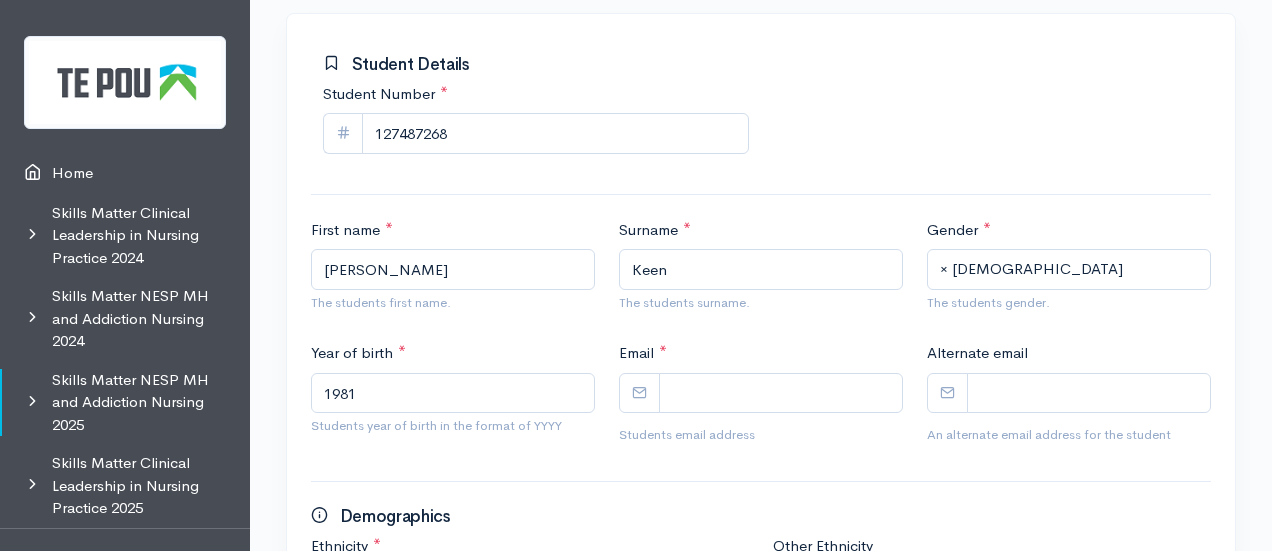 click on "Email *
Students email address" at bounding box center (761, 397) 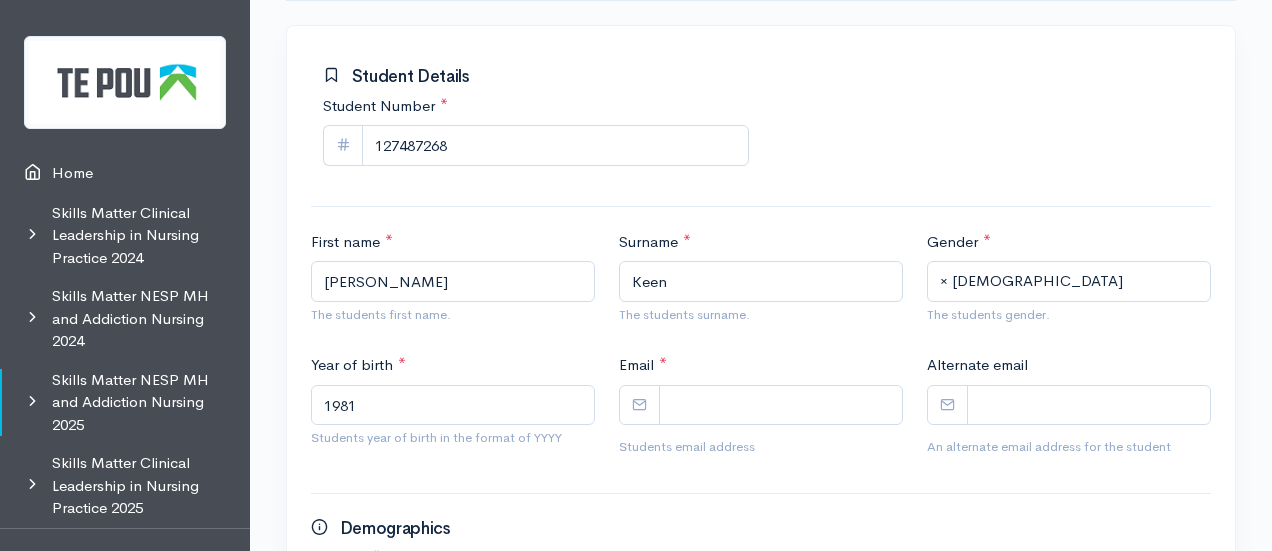 click on "Email *
Students email address" at bounding box center [761, 409] 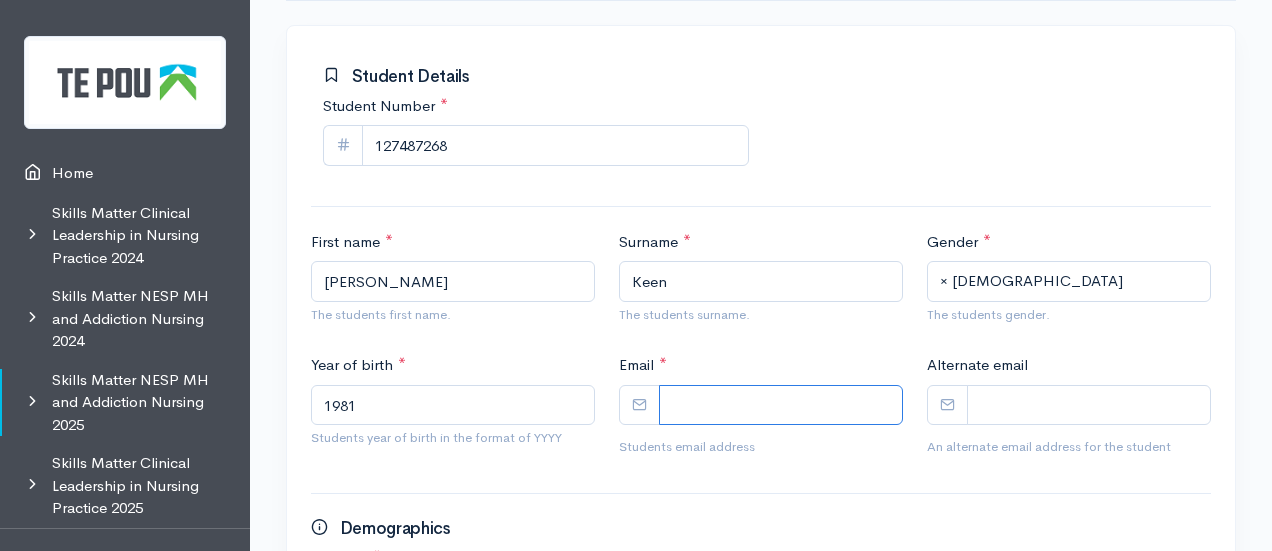 click on "Email *" at bounding box center [781, 405] 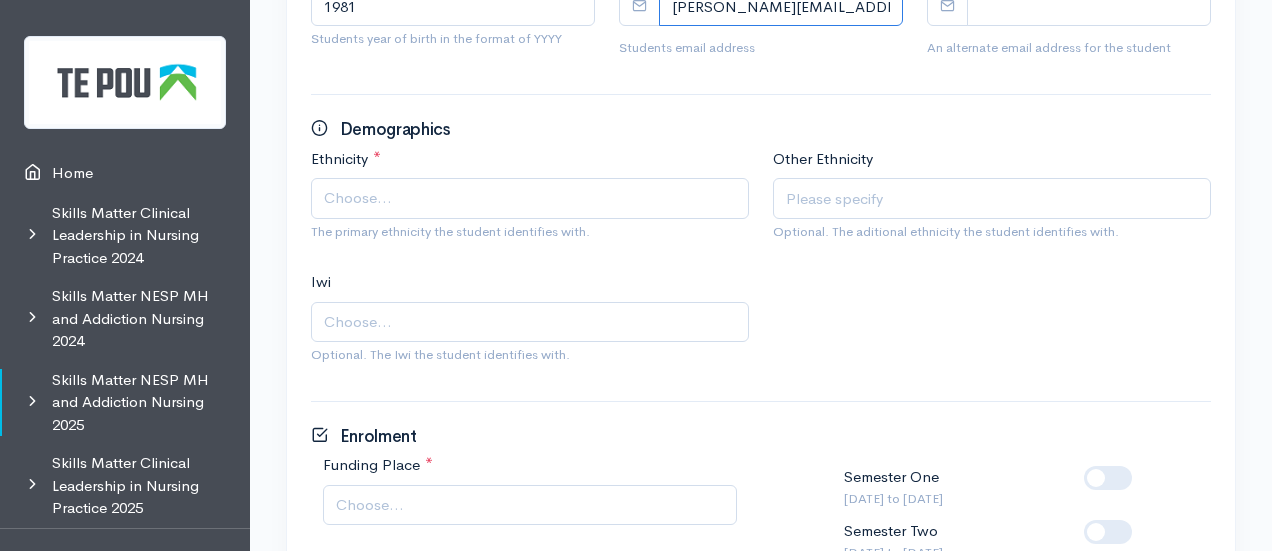 scroll, scrollTop: 644, scrollLeft: 0, axis: vertical 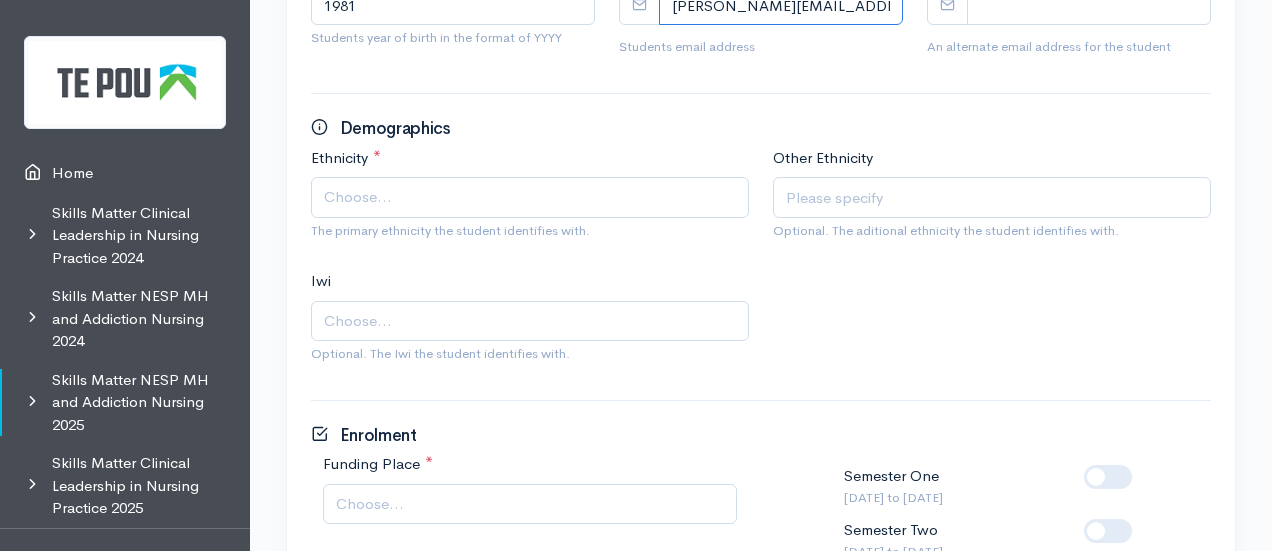 type on "sarah.lucian9@gmail.com" 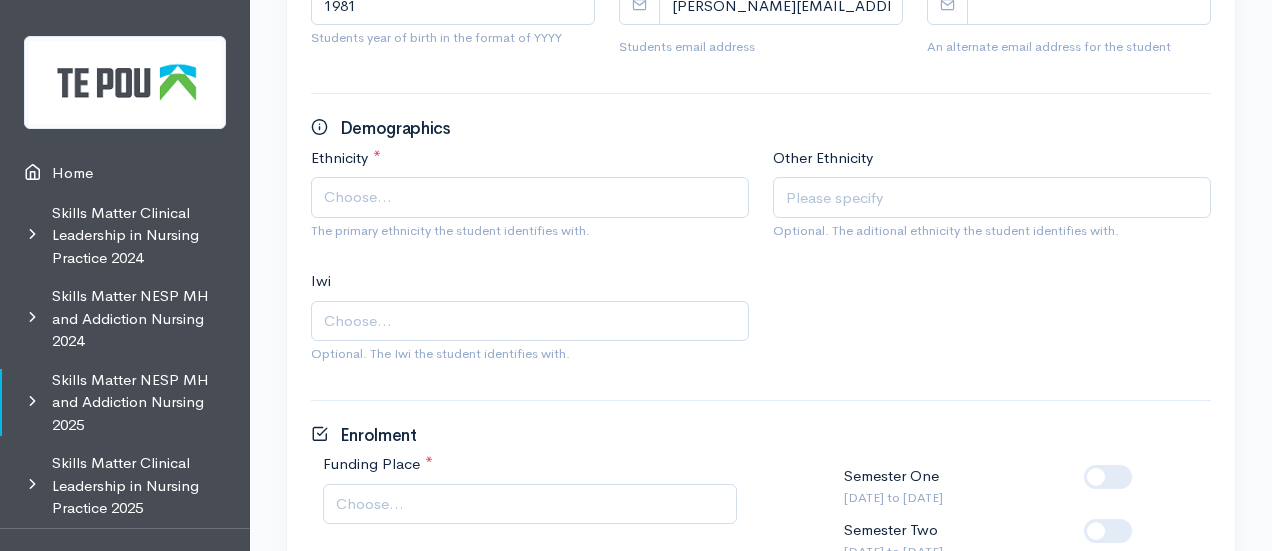 click on "Choose..." at bounding box center (532, 197) 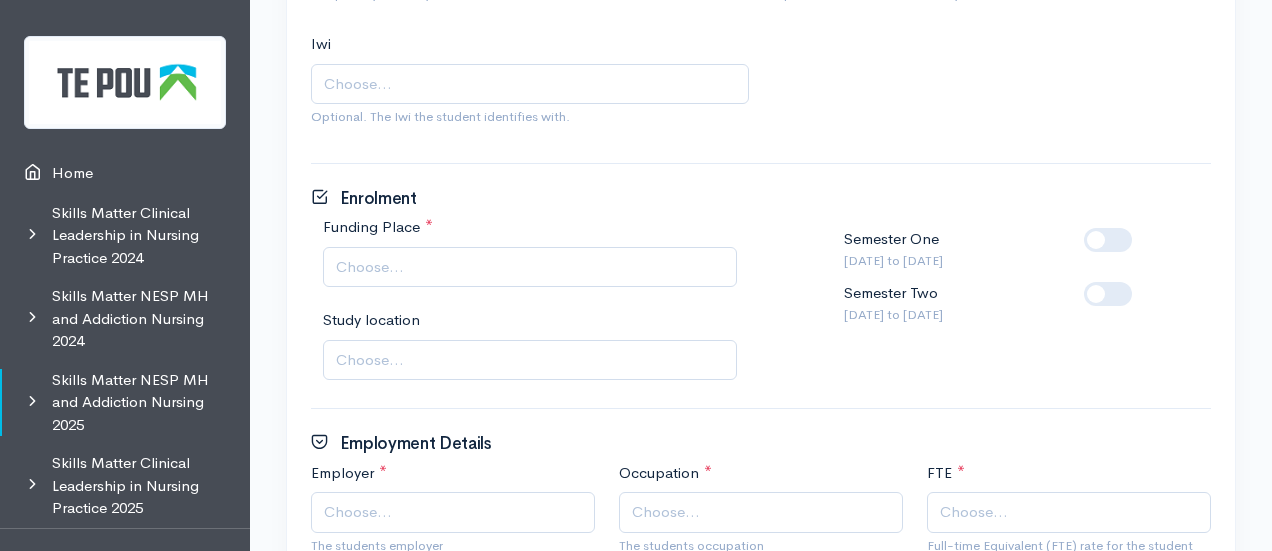 scroll, scrollTop: 884, scrollLeft: 0, axis: vertical 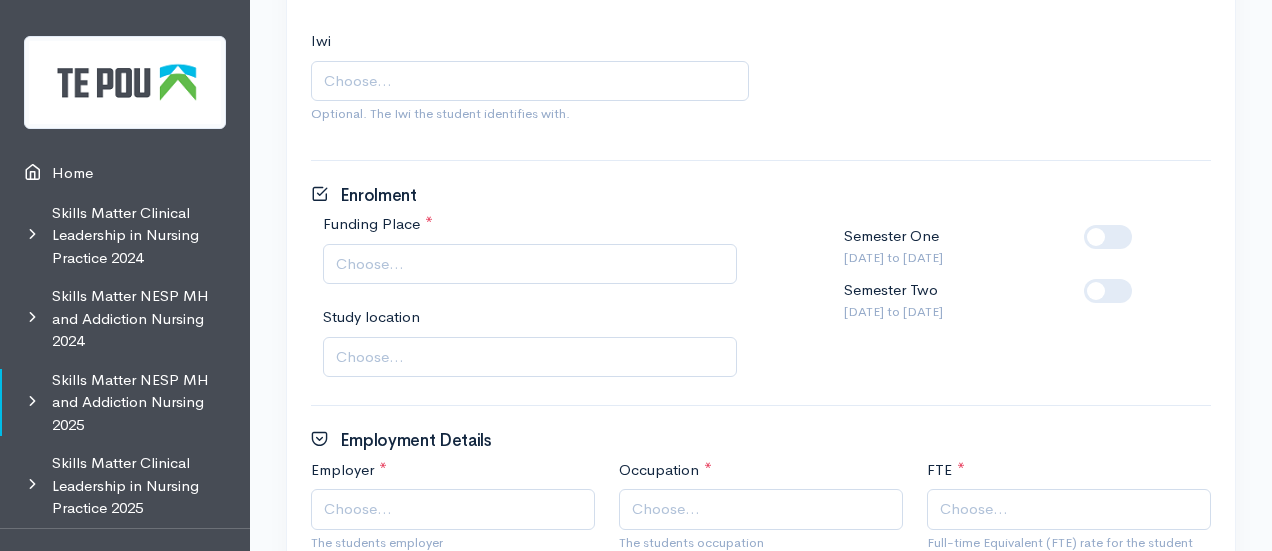 click on "Choose..." at bounding box center (532, 264) 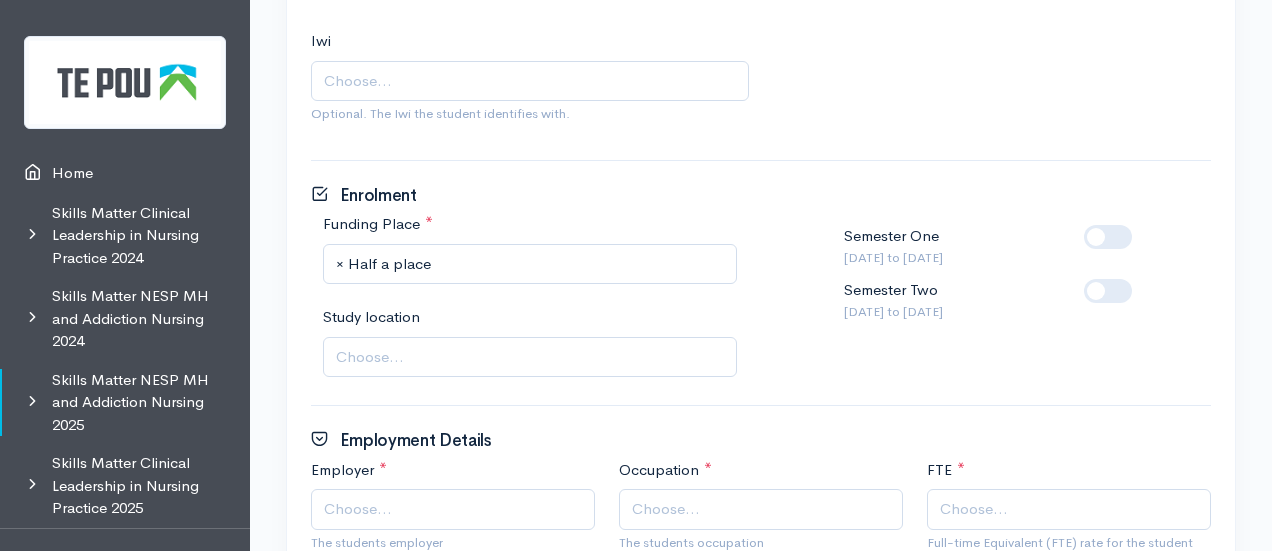 click at bounding box center [1140, 279] 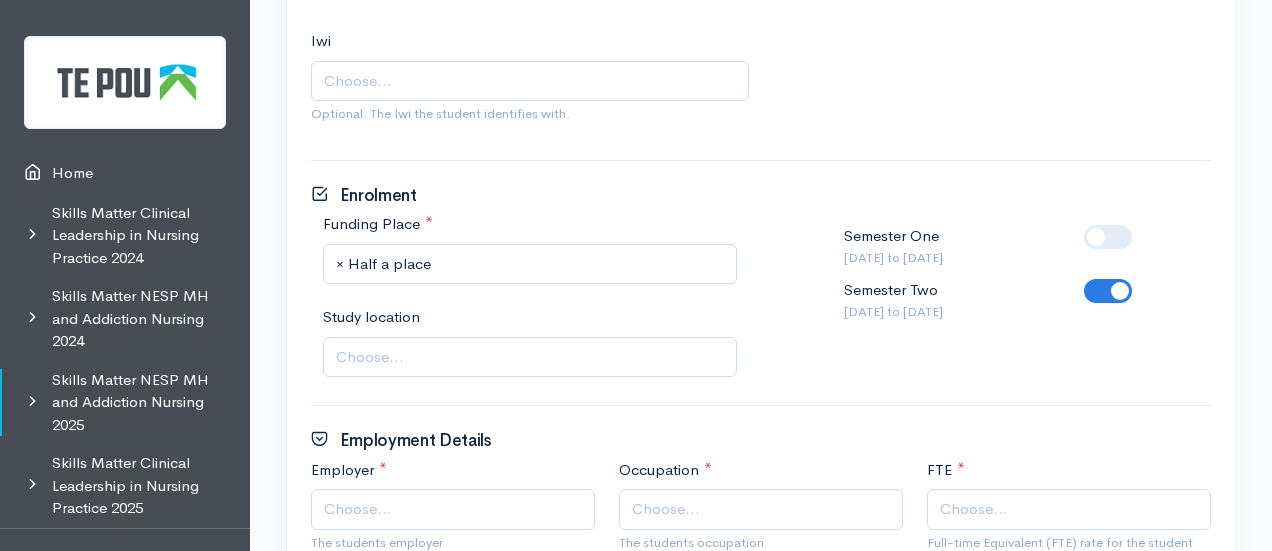 click on "Choose..." at bounding box center (532, 357) 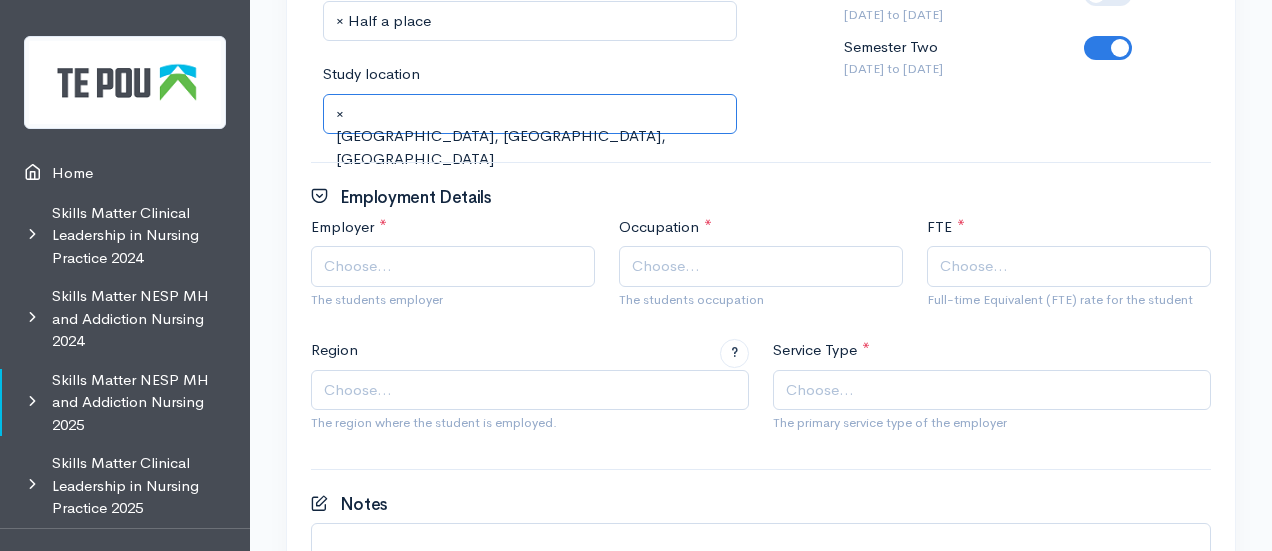 scroll, scrollTop: 1129, scrollLeft: 0, axis: vertical 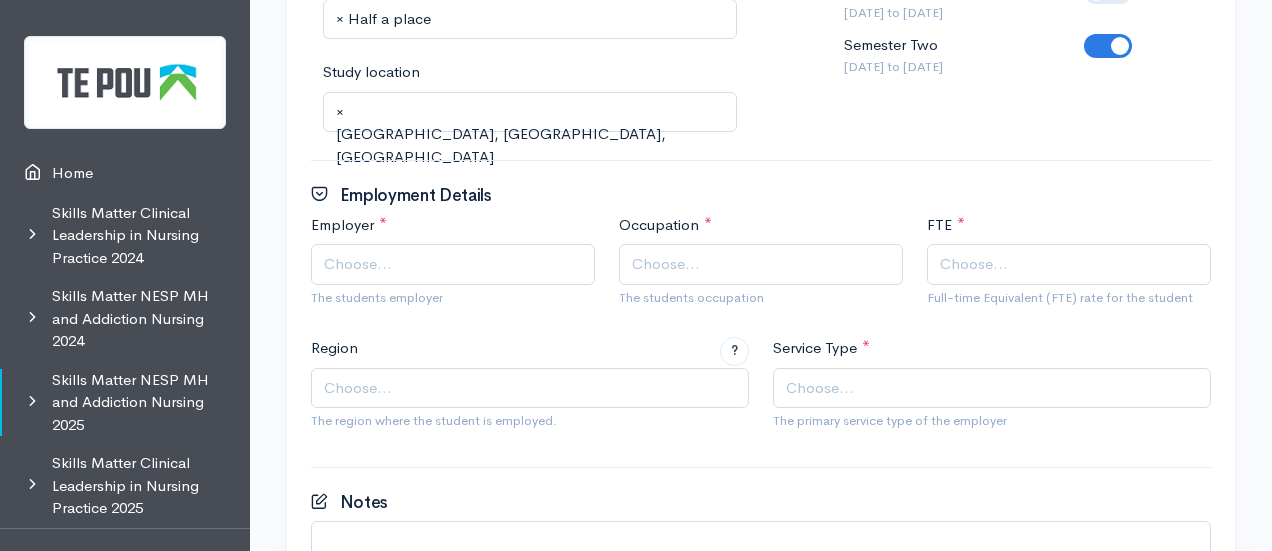 click on "Choose..." at bounding box center [455, 264] 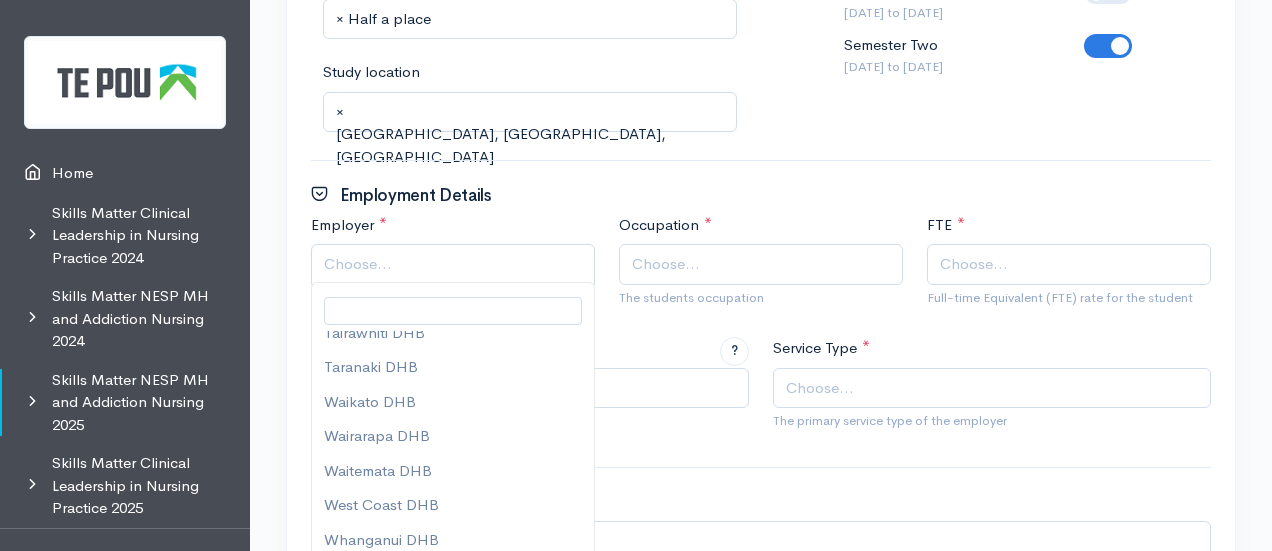 scroll, scrollTop: 481, scrollLeft: 0, axis: vertical 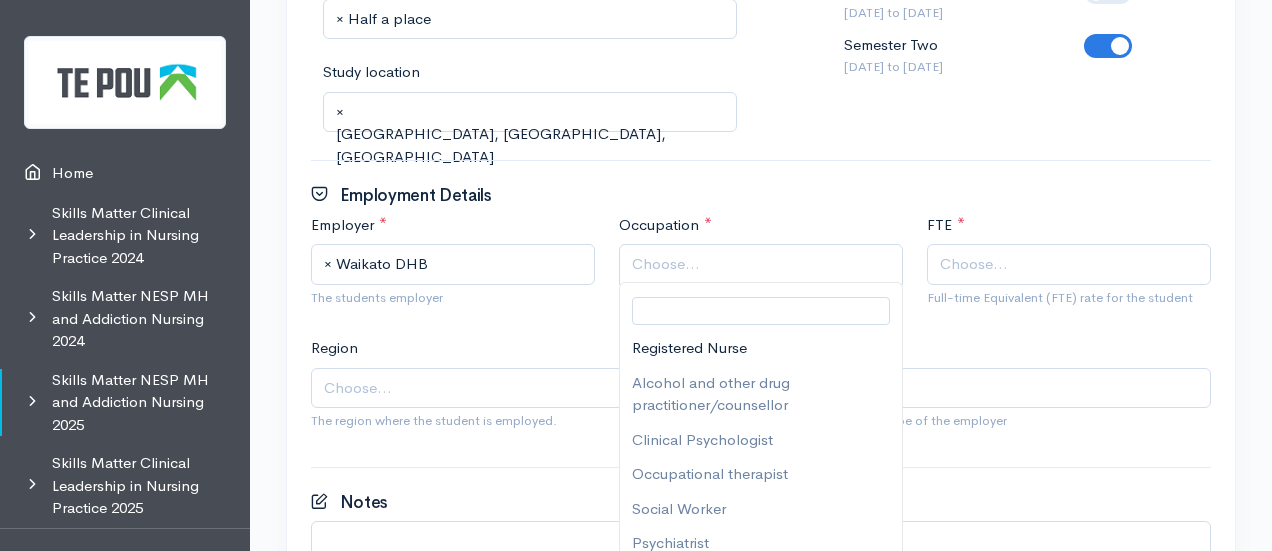 click on "Choose..." at bounding box center [763, 264] 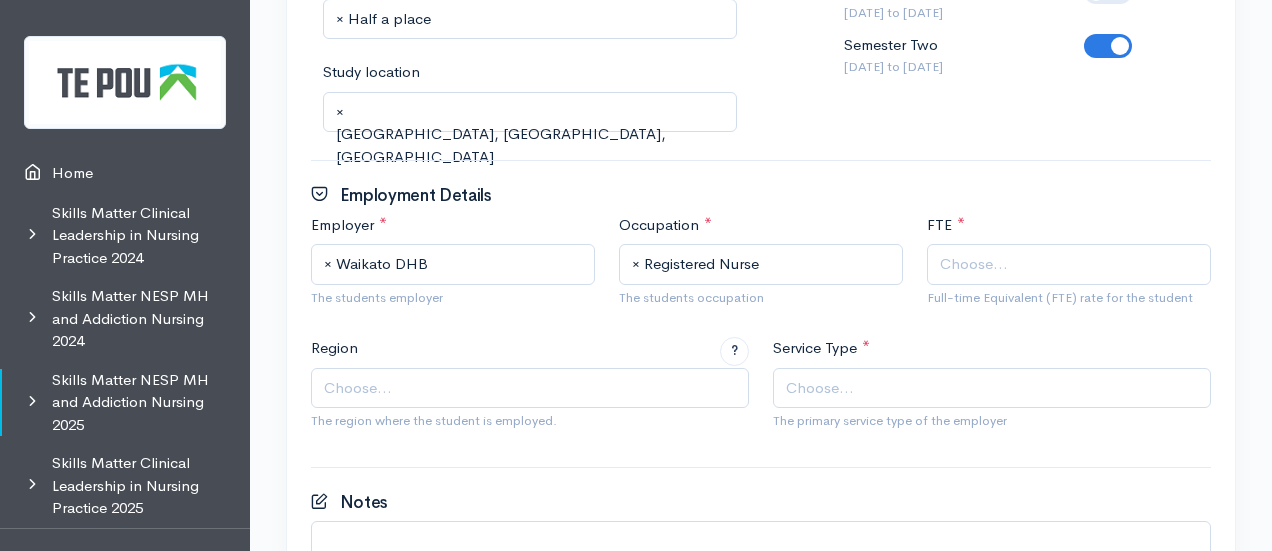click on "Choose..." at bounding box center [1071, 264] 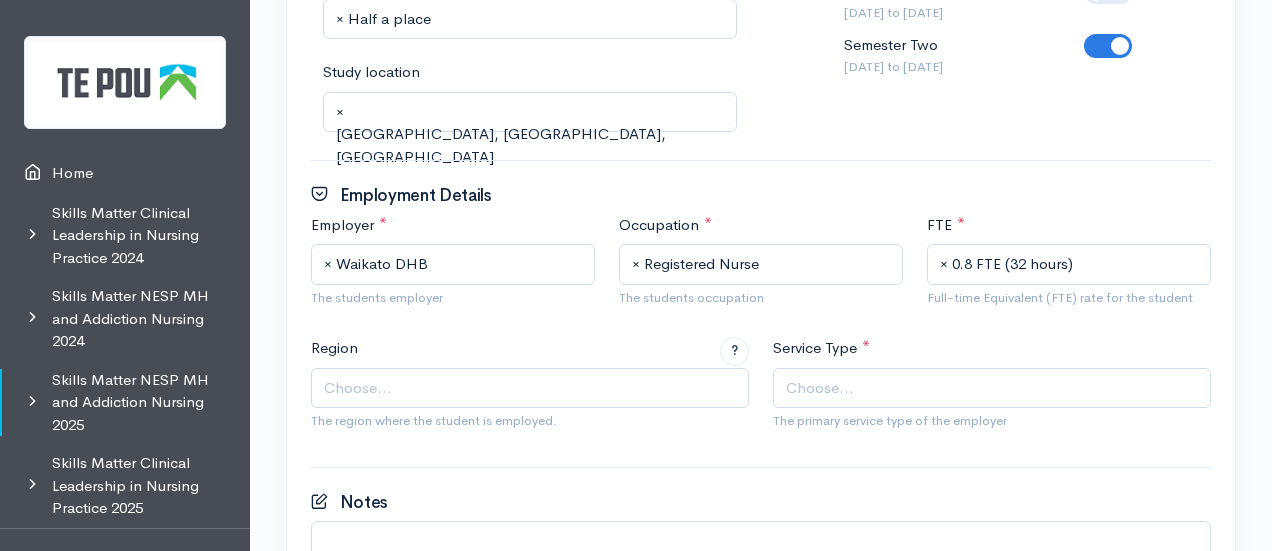 click on "Choose..." at bounding box center [530, 388] 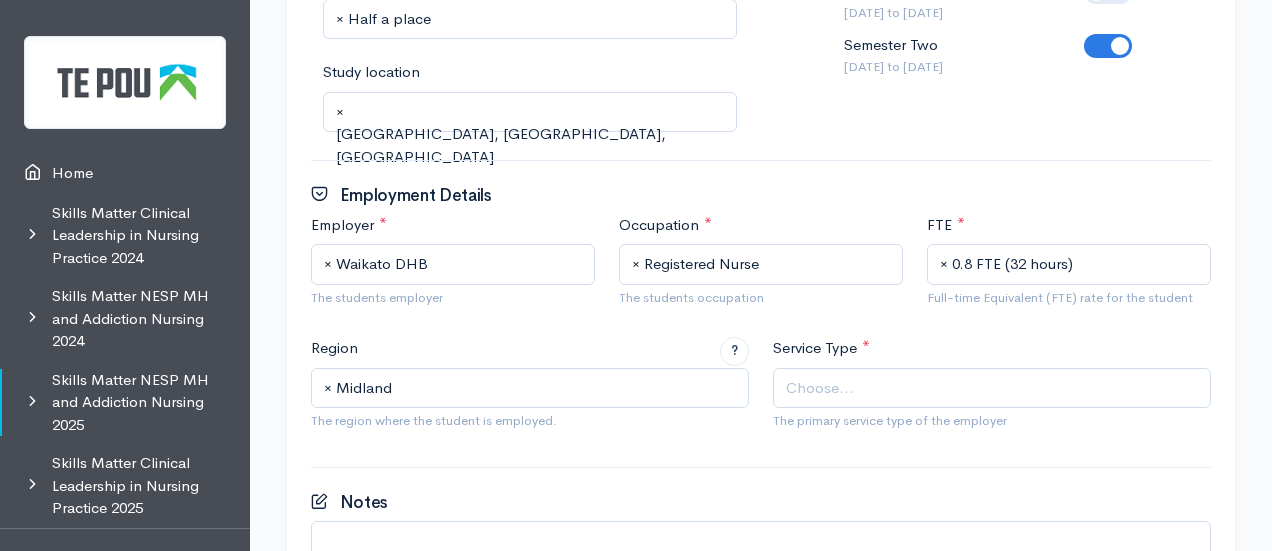 click on "Choose..." at bounding box center (992, 388) 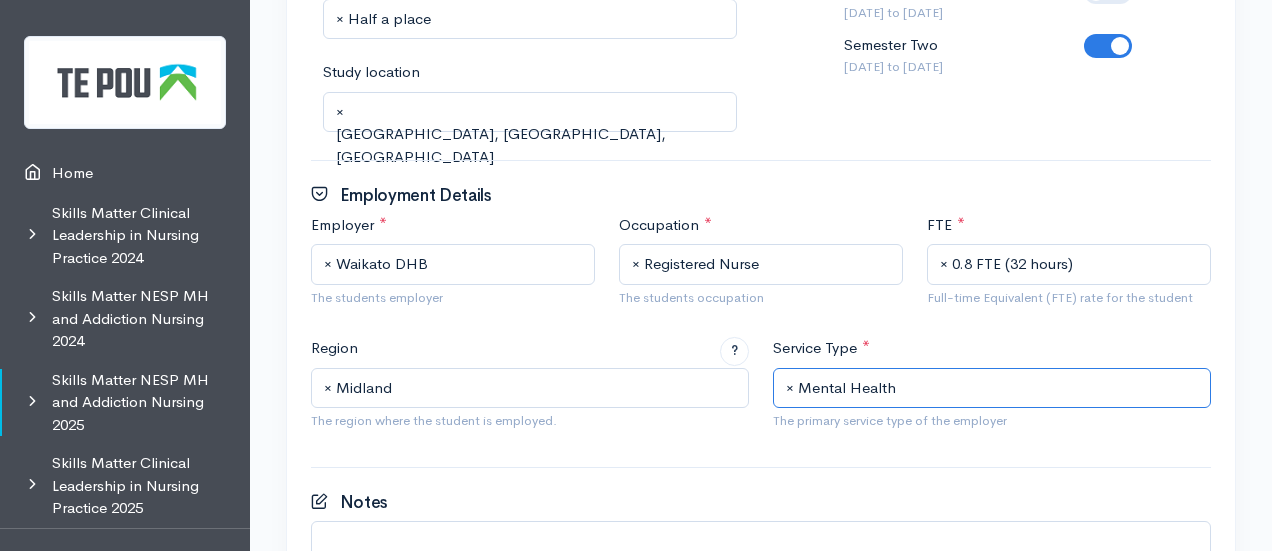 scroll, scrollTop: 1360, scrollLeft: 0, axis: vertical 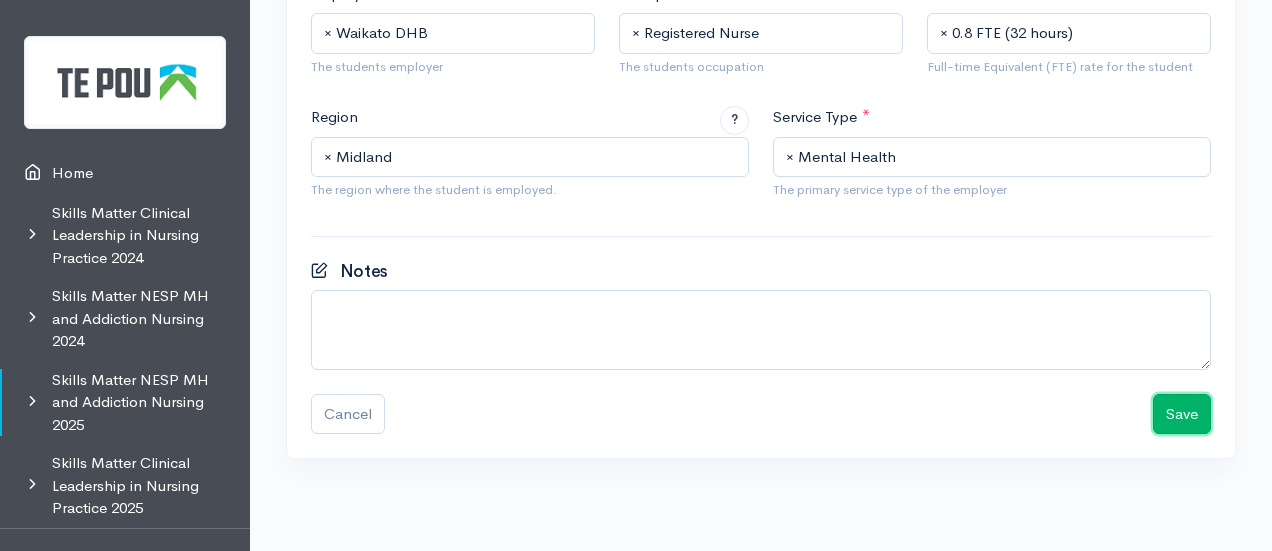 click on "Save" at bounding box center [1182, 414] 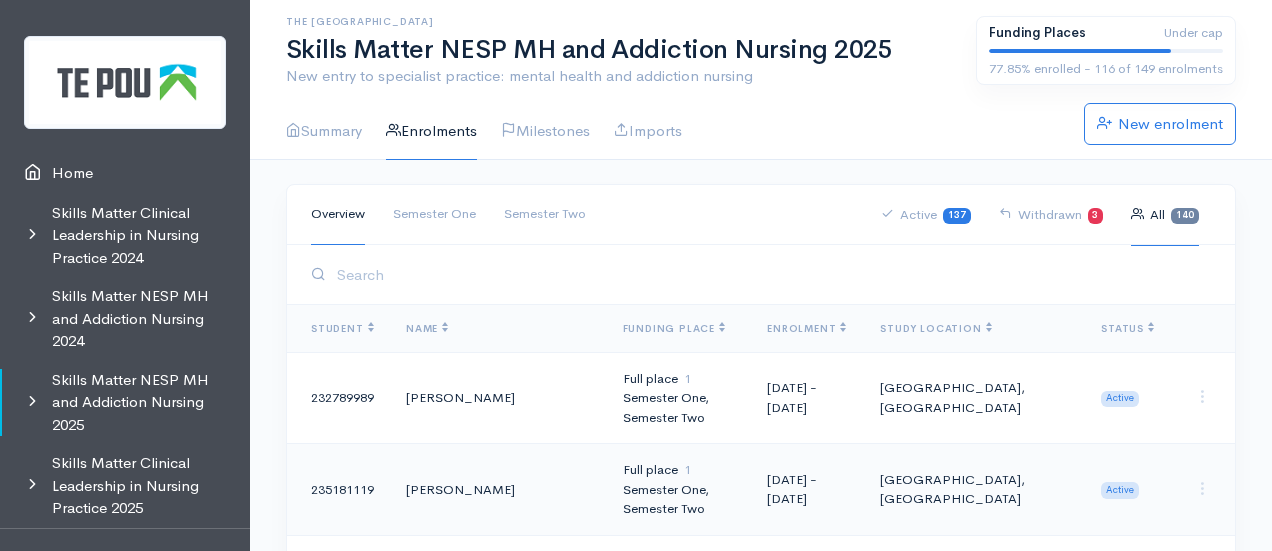 scroll, scrollTop: 0, scrollLeft: 0, axis: both 